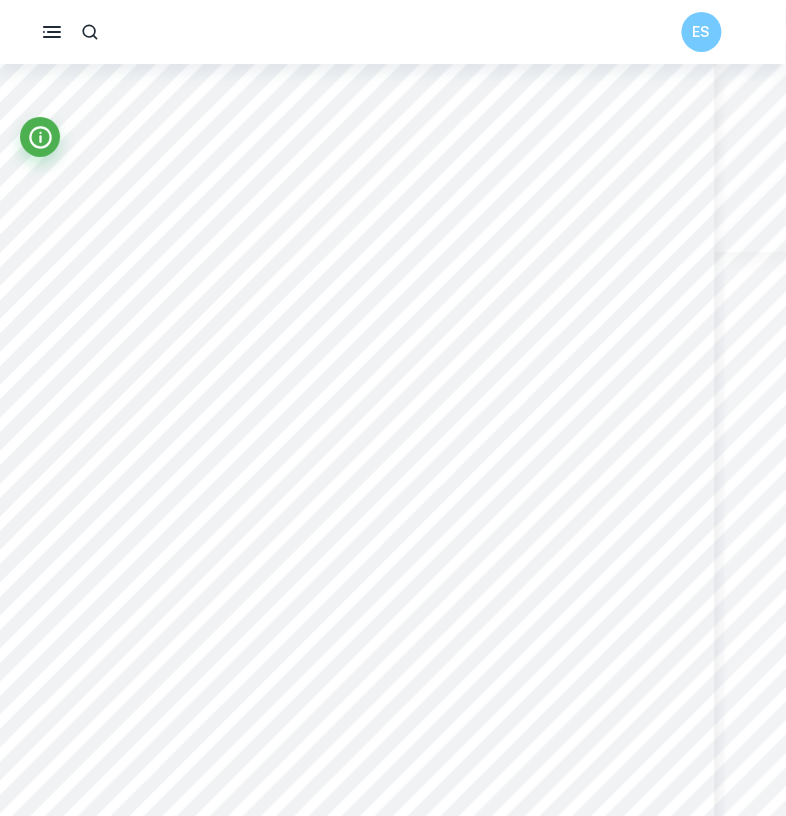 scroll, scrollTop: 7952, scrollLeft: 61, axis: both 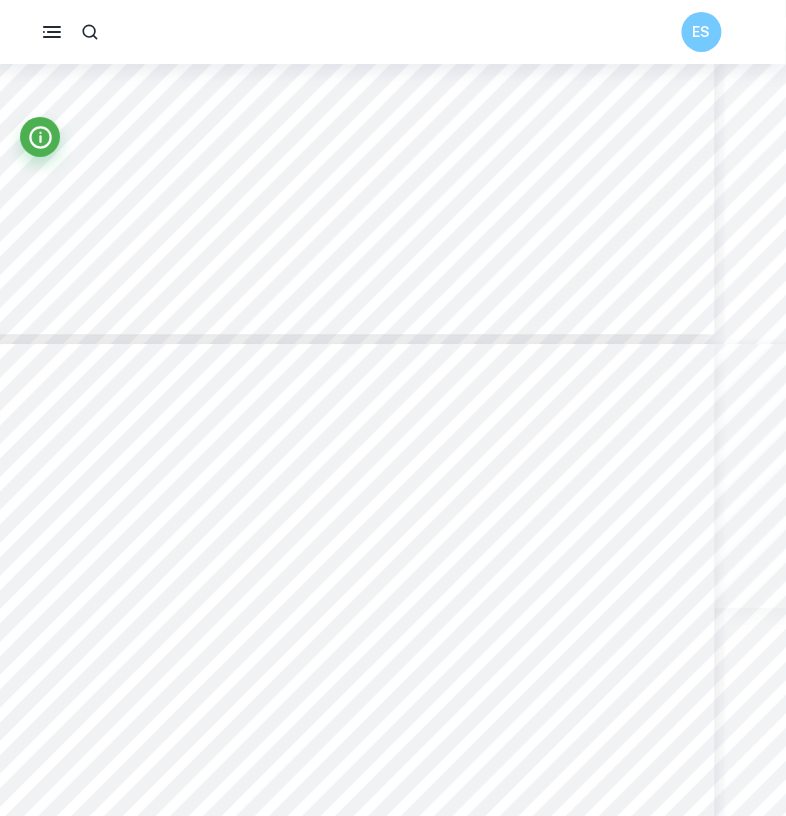 type on "10" 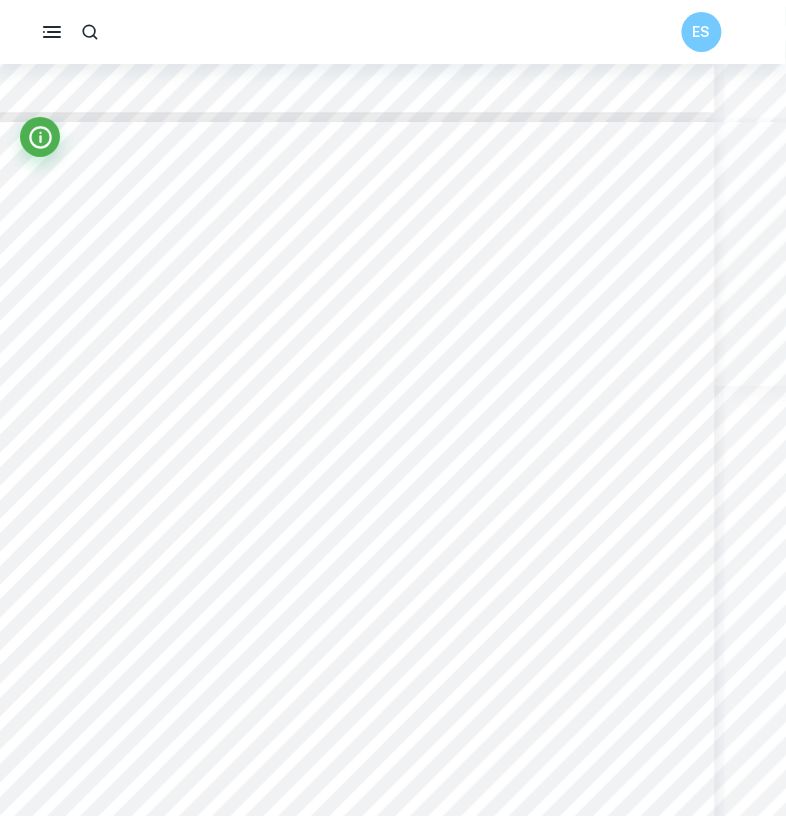 scroll, scrollTop: 10173, scrollLeft: 61, axis: both 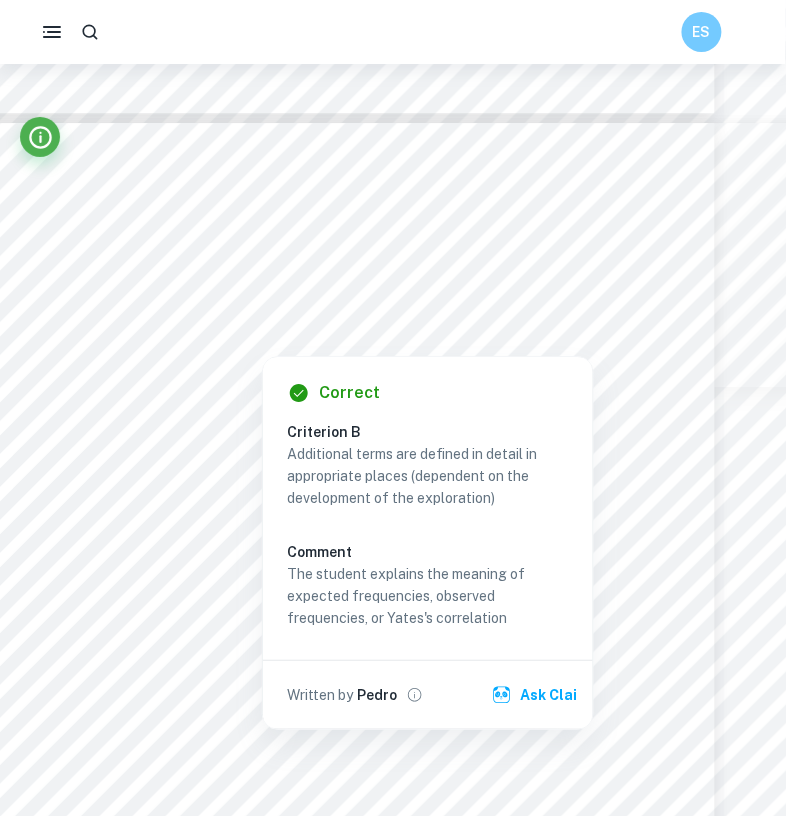 click on "Correct Criterion B Additional terms are defined in detail in appropriate places (dependent on the development of the exploration) Comment The student explains the meaning of expected frequencies, observed frequencies, or Yates's correlation Written by Pedro Ask Clai" at bounding box center [428, 543] 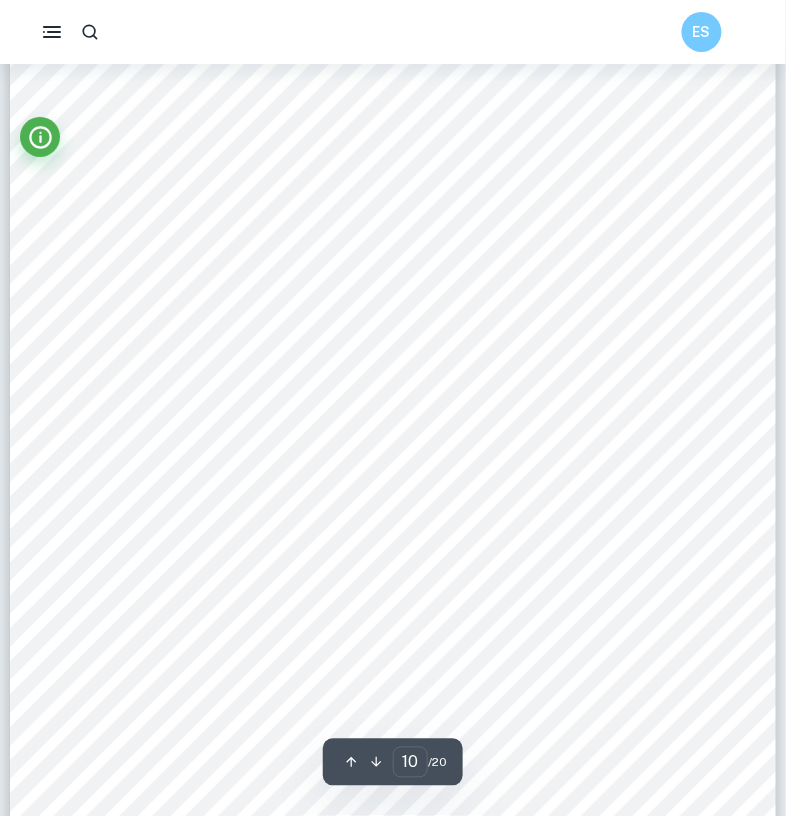 scroll, scrollTop: 10173, scrollLeft: 0, axis: vertical 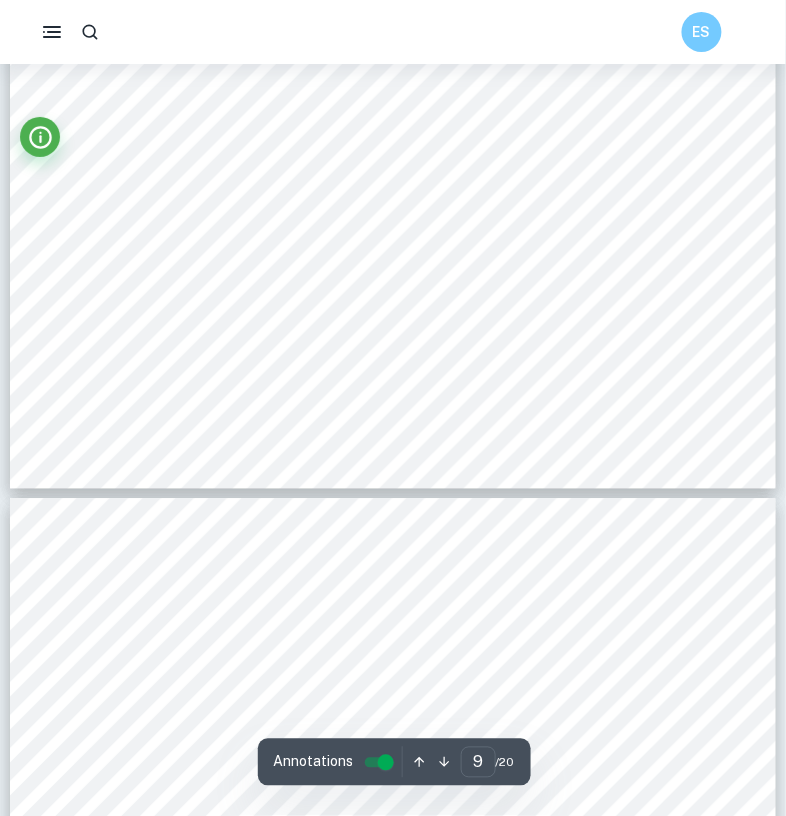 type on "10" 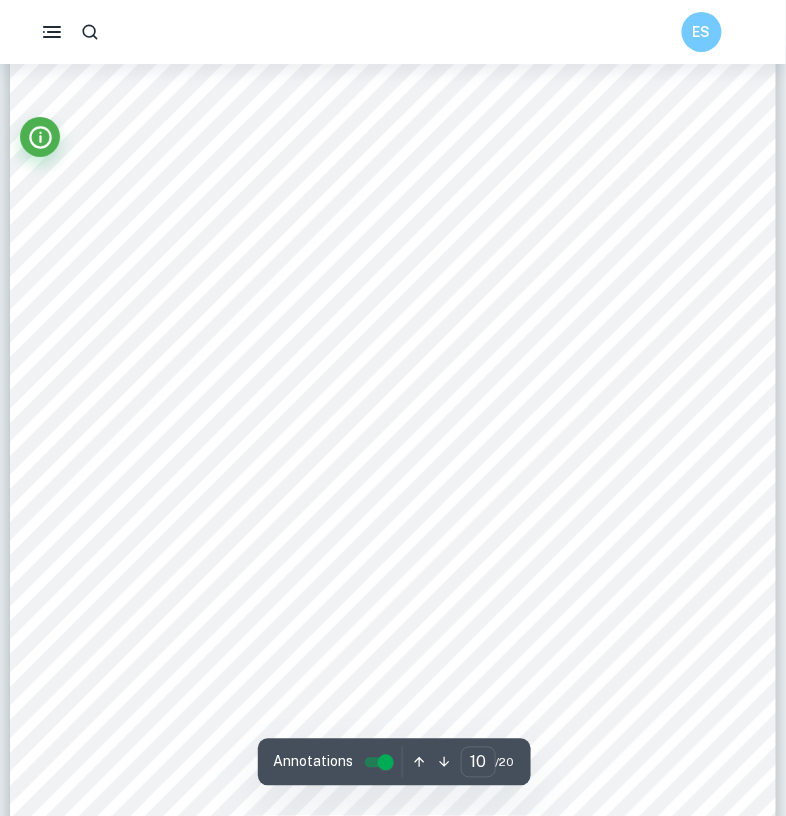 scroll, scrollTop: 10087, scrollLeft: 0, axis: vertical 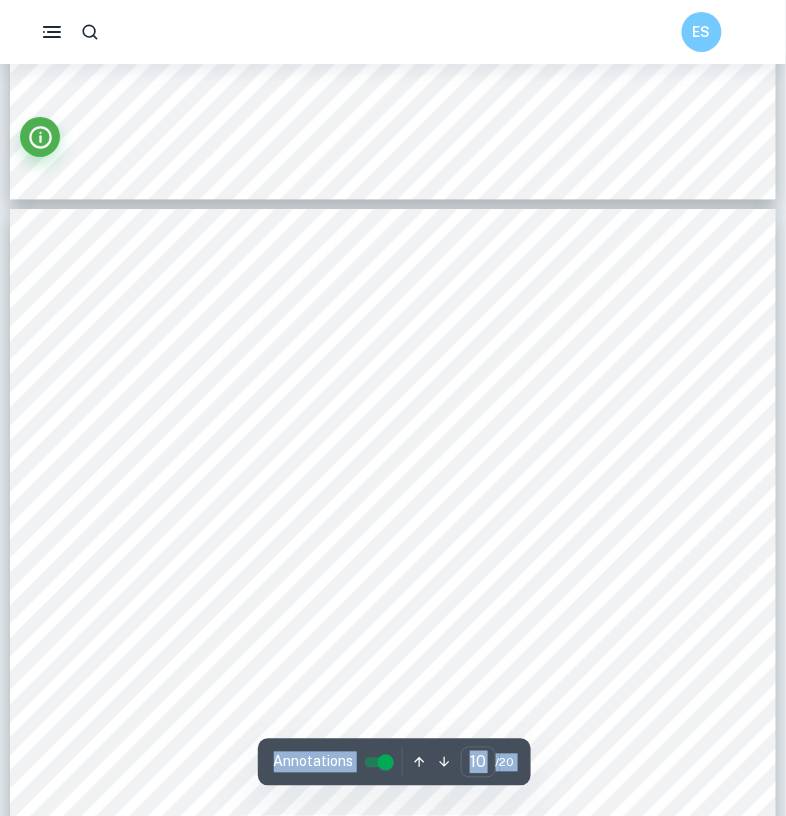 click on "Correct Criterion A The topic of the Internal assessment is stated clearly and explained in the introduction Comment The student directly states the aim of the exploration the investigation of the relationship between scoring average and putts per round among PGA Tour players Written by Pedro Ask Clai Correct Criterion A The introduction includes a general description of the student's approach to the topic and what area of the math curriculum the exploration focuses on Comment The steps of the exploration are described in the Procedure of the investigation section in a list format Written by Pedro Ask Clai Correct Criterion A The conclusion is a summary of the outcomes and a response to the aim of the exploration stated in the introduction Comment The student makes direct references to the aims stated in the exploration and provides answers to them (there is a weak, but positive correlation between putts per round and scoring averages) Written by Pedro Ask Clai Correct Criterion A Comment Written by Pedro" at bounding box center [393, 1109] 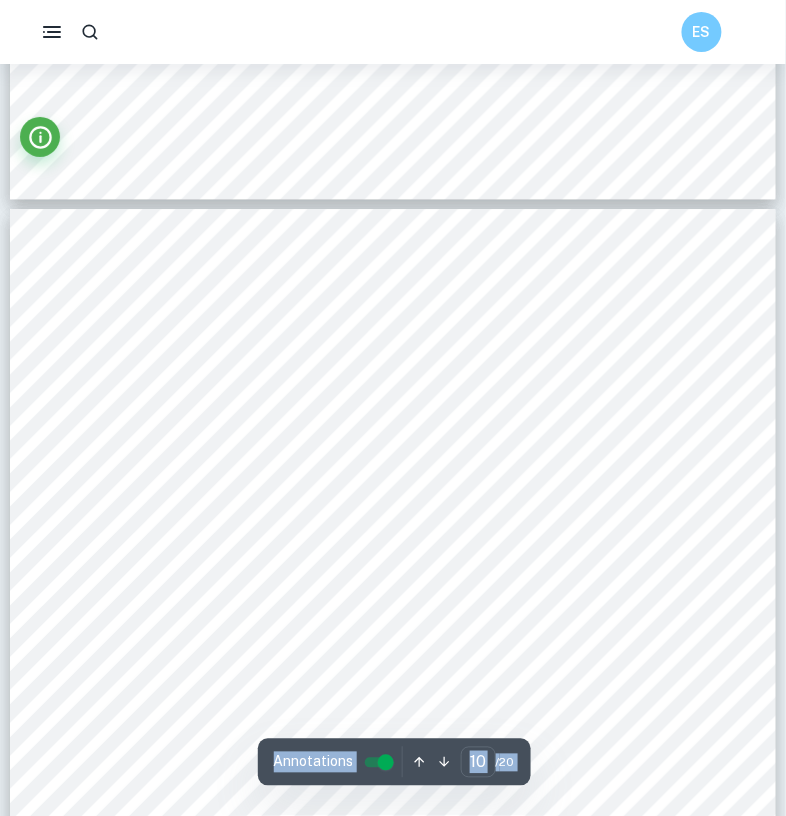 click on "Annotations" at bounding box center (336, 762) 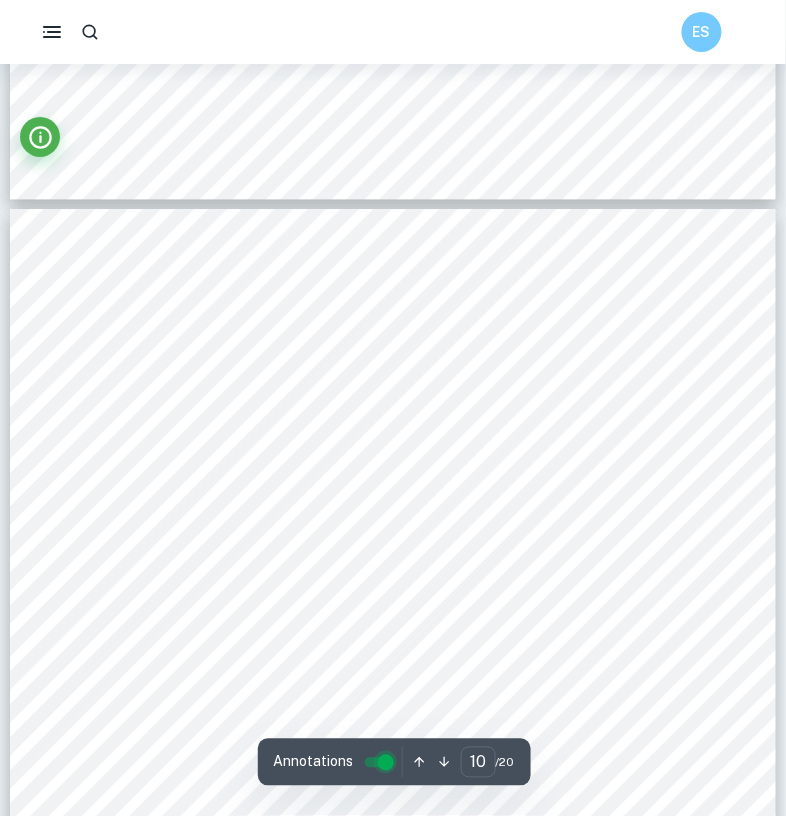 click at bounding box center (386, 763) 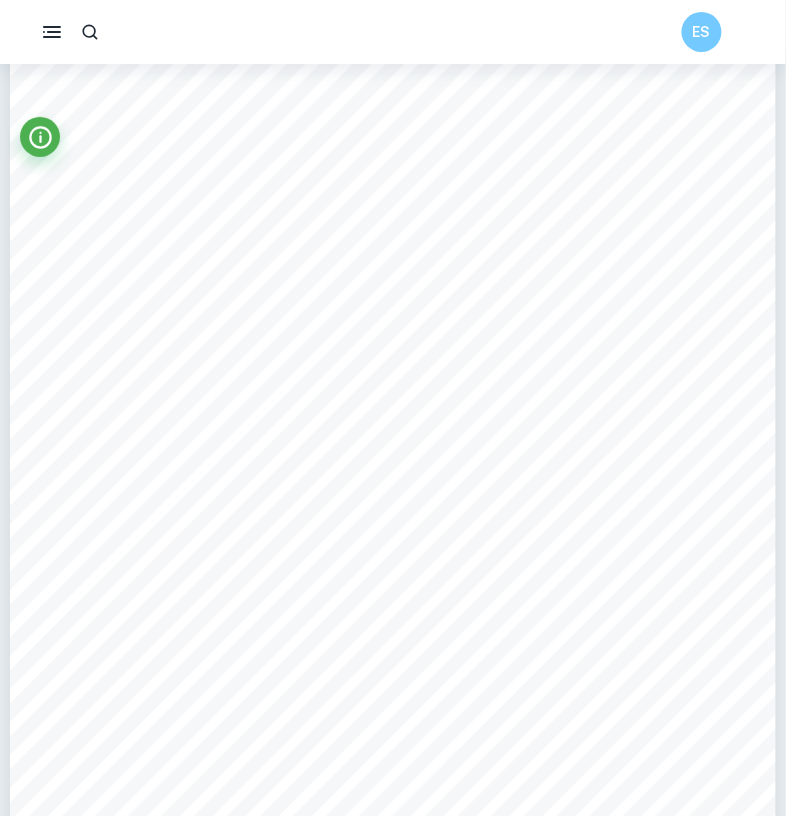 scroll, scrollTop: 9937, scrollLeft: 0, axis: vertical 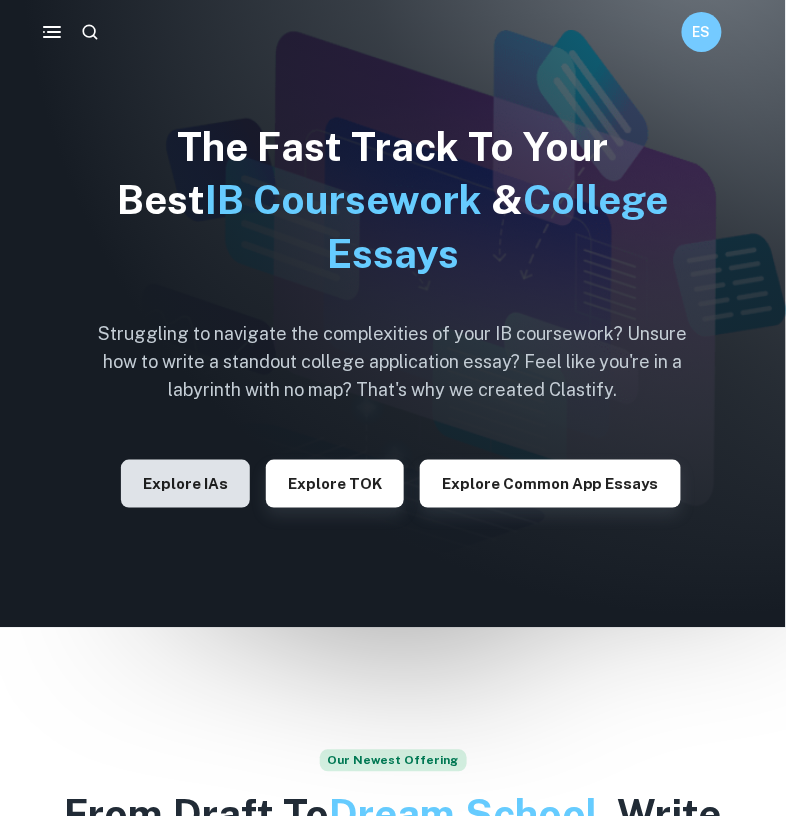 click on "Explore IAs" at bounding box center [185, 484] 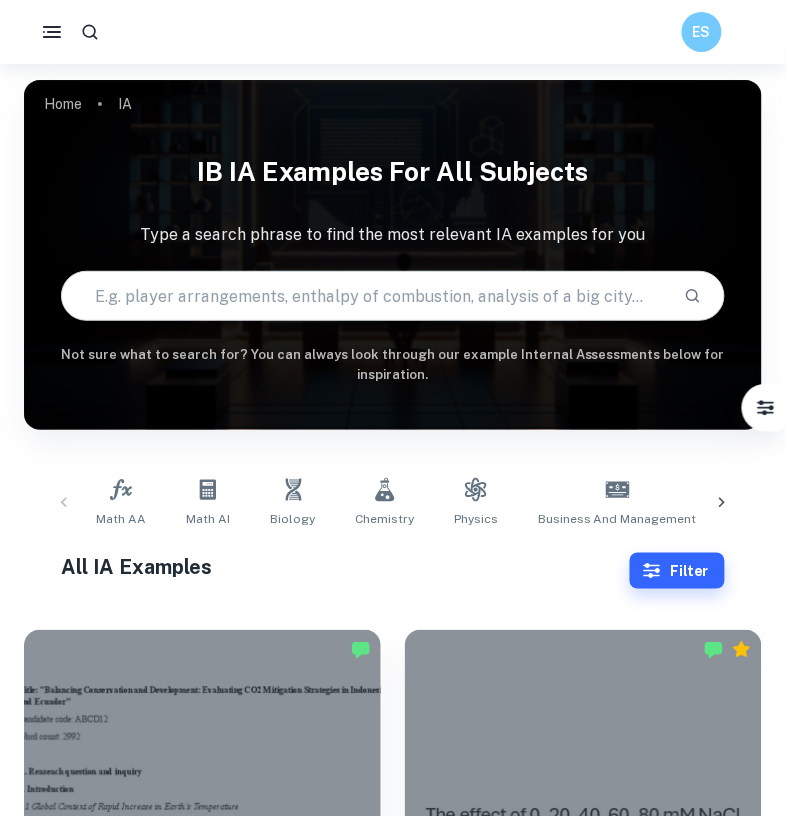 click at bounding box center [365, 296] 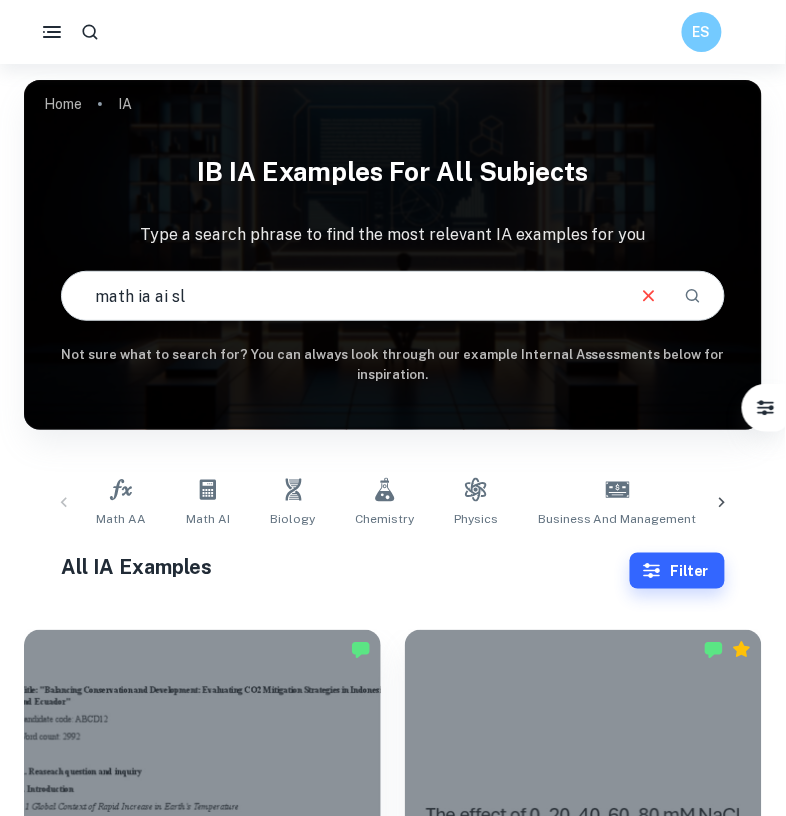type on "math ia ai sl" 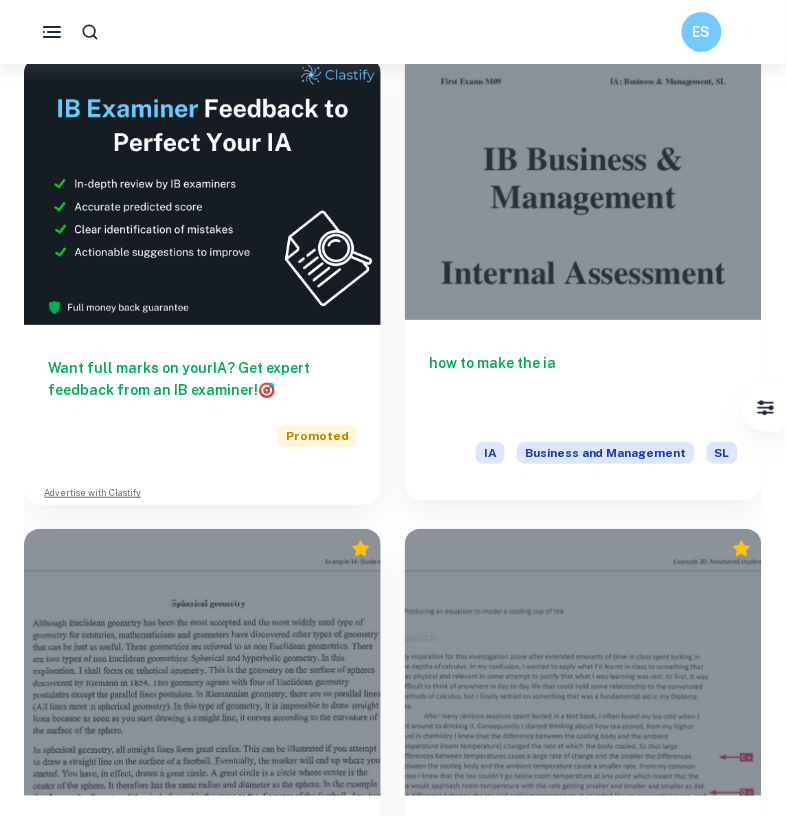 scroll, scrollTop: 0, scrollLeft: 0, axis: both 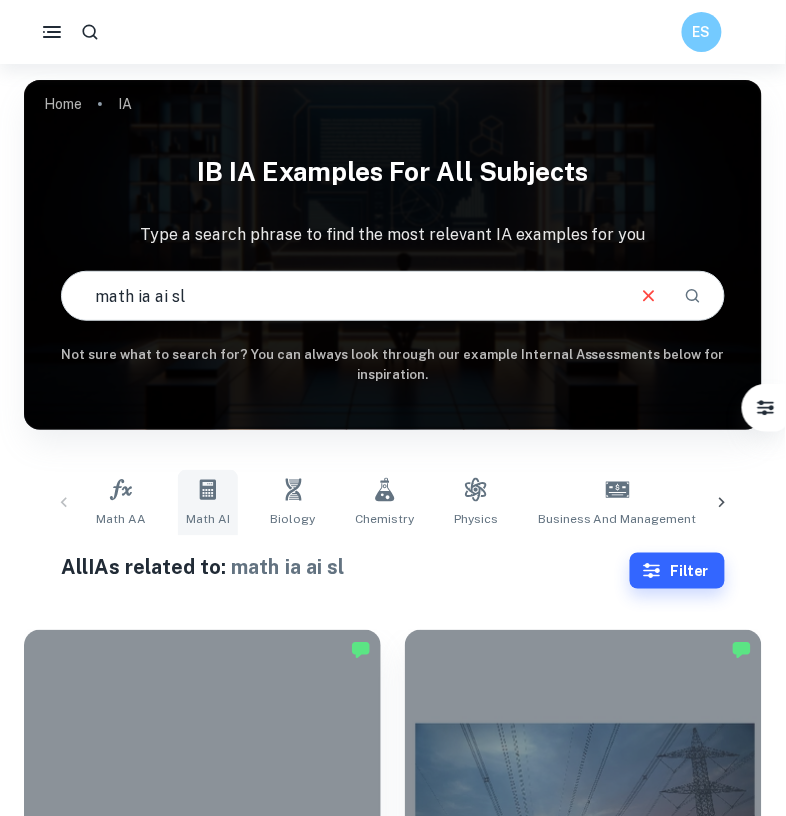 click on "Math AI" at bounding box center [208, 519] 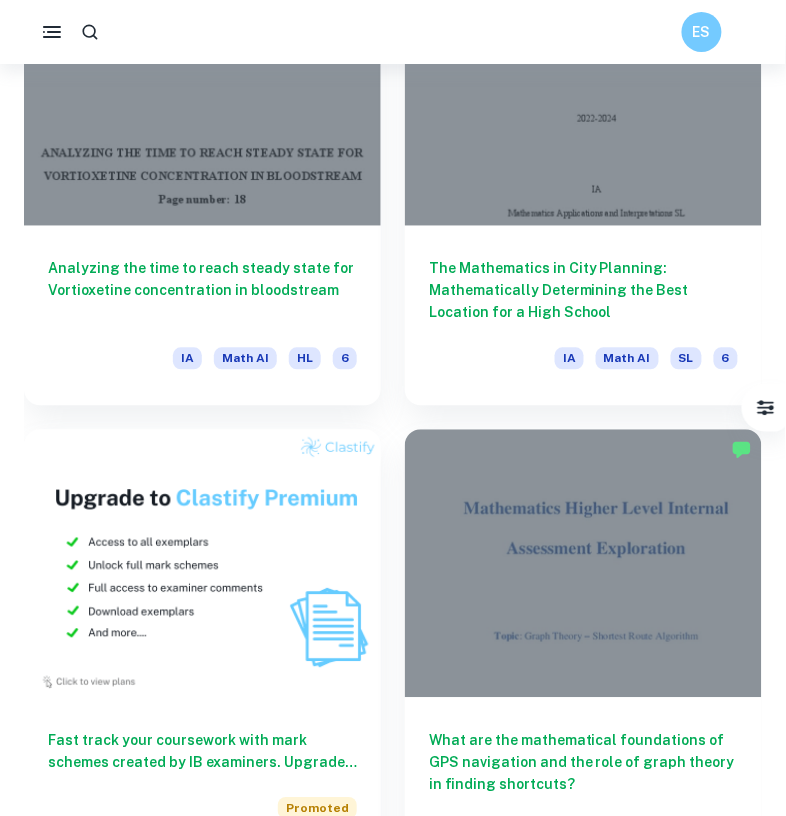 scroll, scrollTop: 0, scrollLeft: 0, axis: both 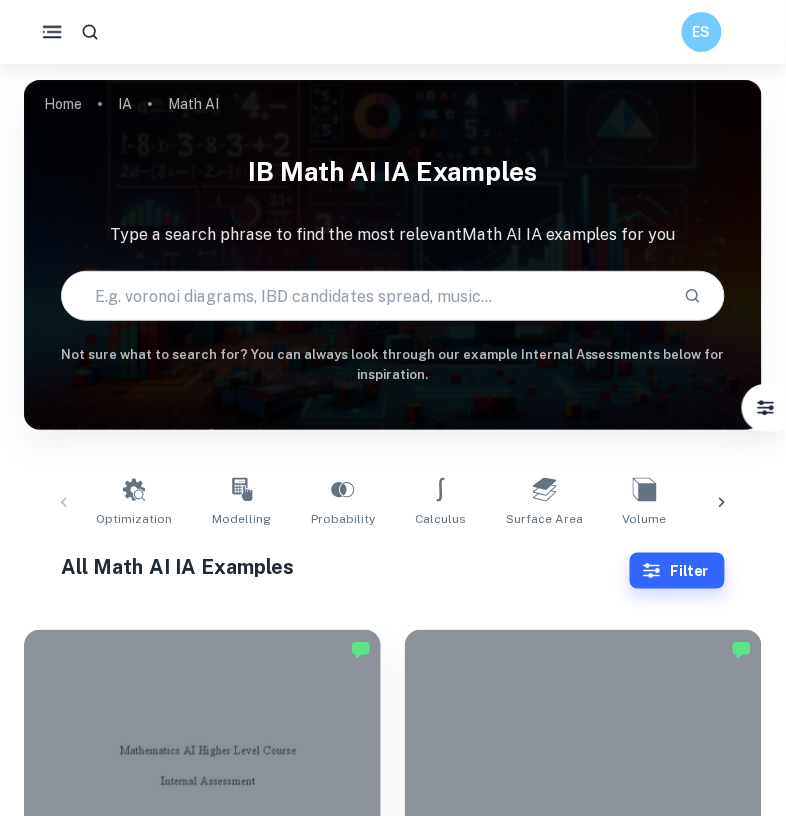 click on "ES" at bounding box center [393, 32] 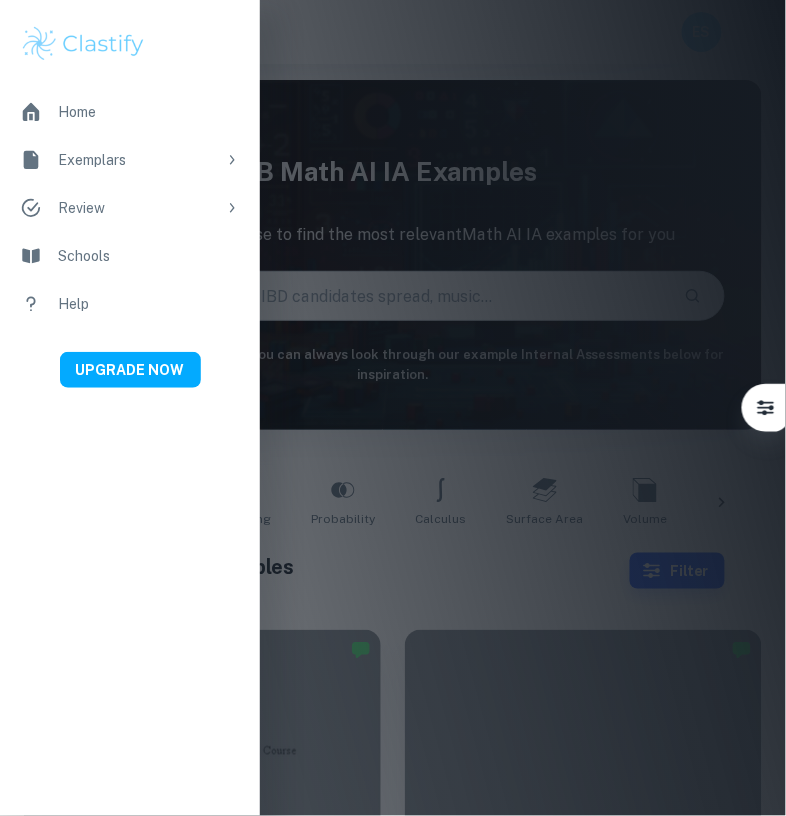 click on "Exemplars" at bounding box center (137, 160) 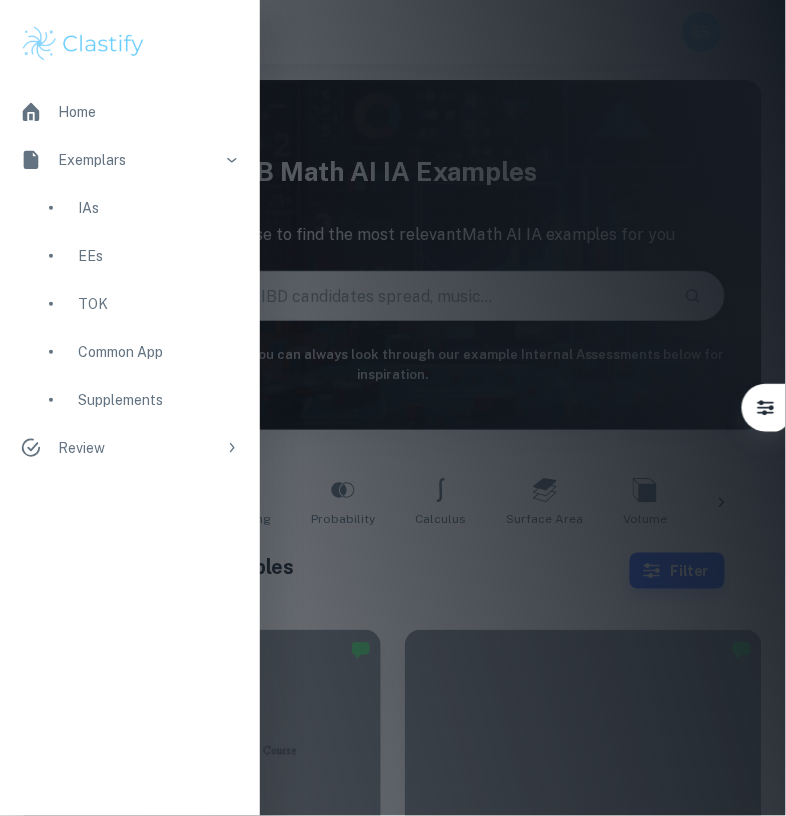click on "Exemplars" at bounding box center (137, 160) 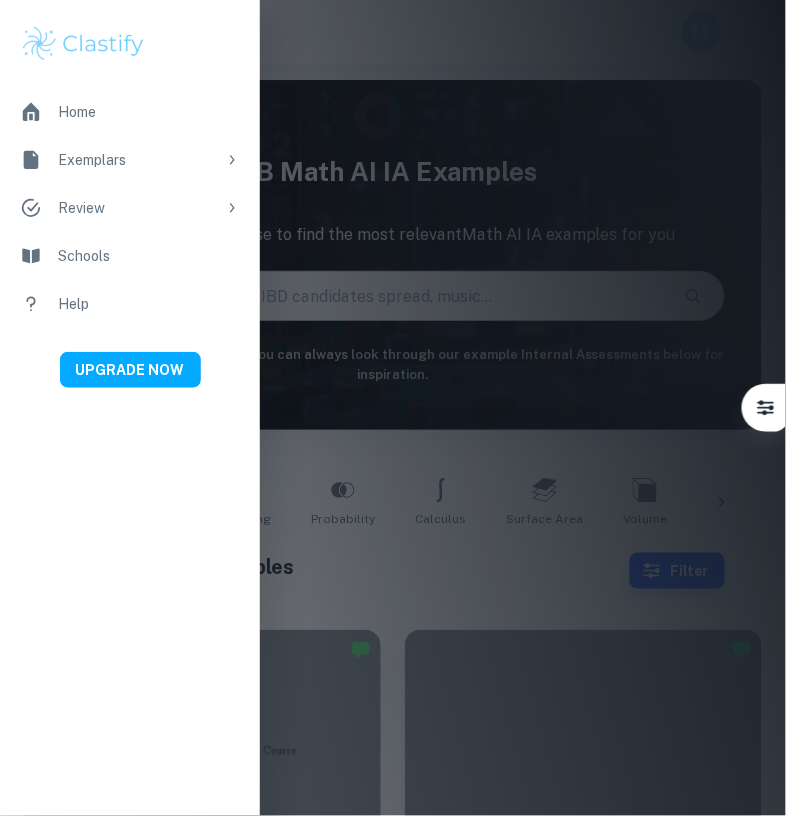 click at bounding box center (393, 408) 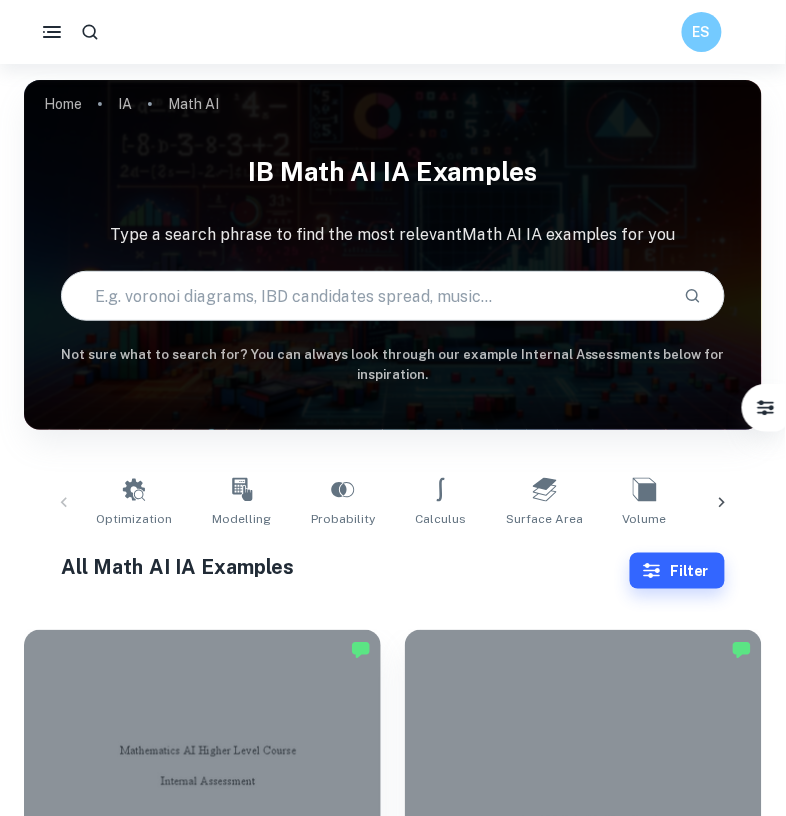 drag, startPoint x: 44, startPoint y: 60, endPoint x: 44, endPoint y: 49, distance: 11 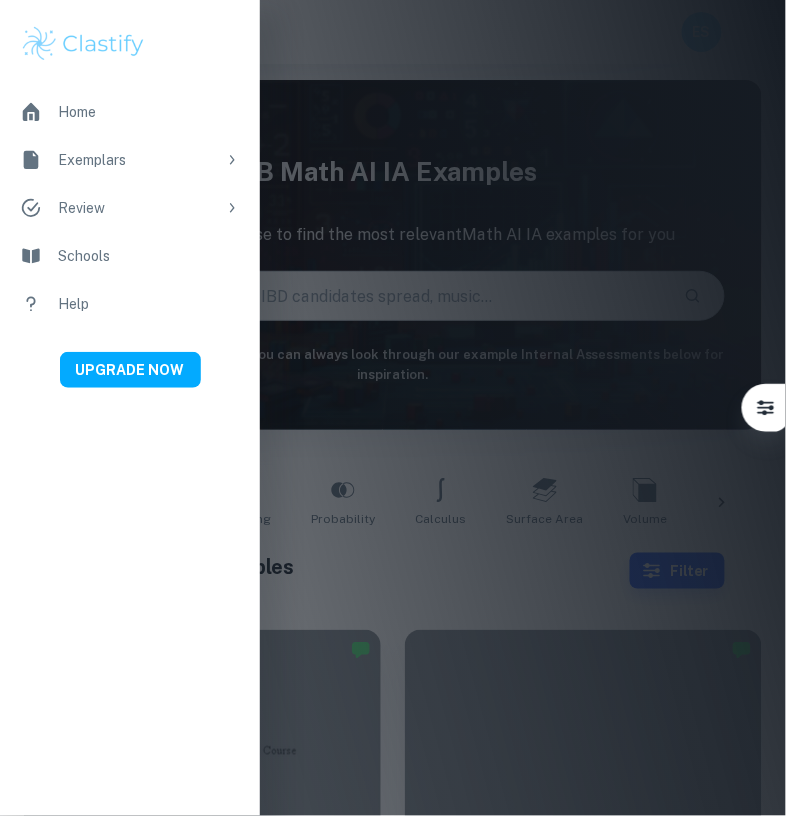 click on "Exemplars" at bounding box center (130, 160) 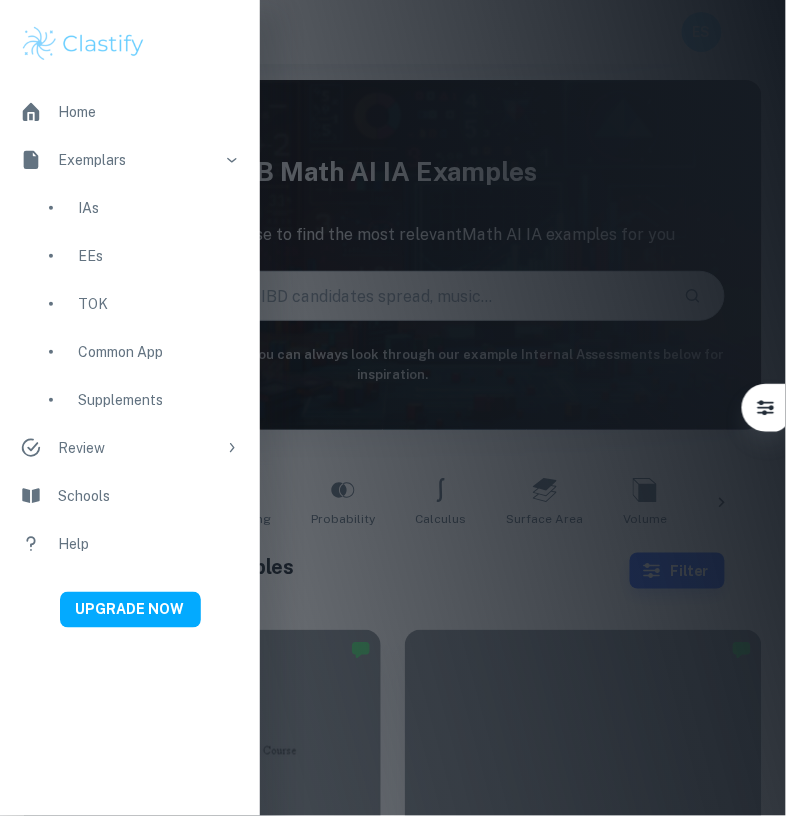 drag, startPoint x: 97, startPoint y: 217, endPoint x: 114, endPoint y: 222, distance: 17.720045 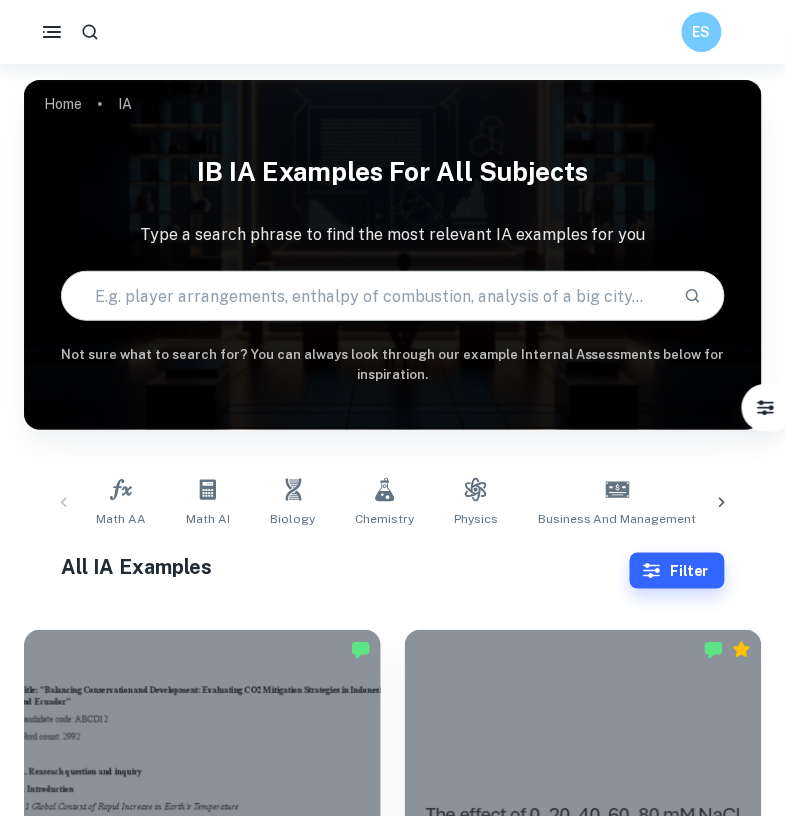 click at bounding box center [365, 296] 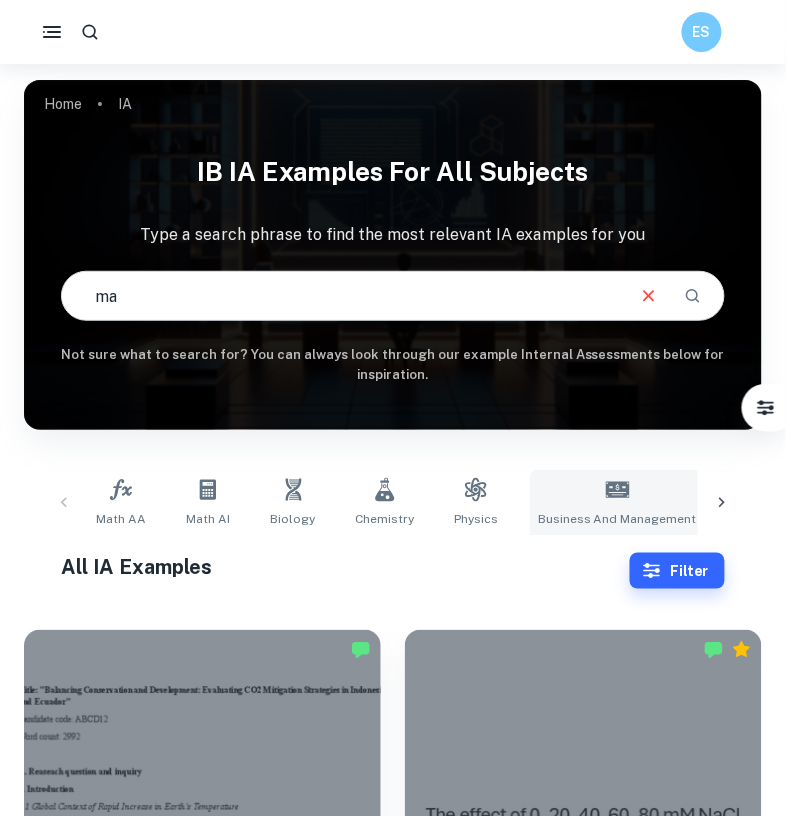 type on "m" 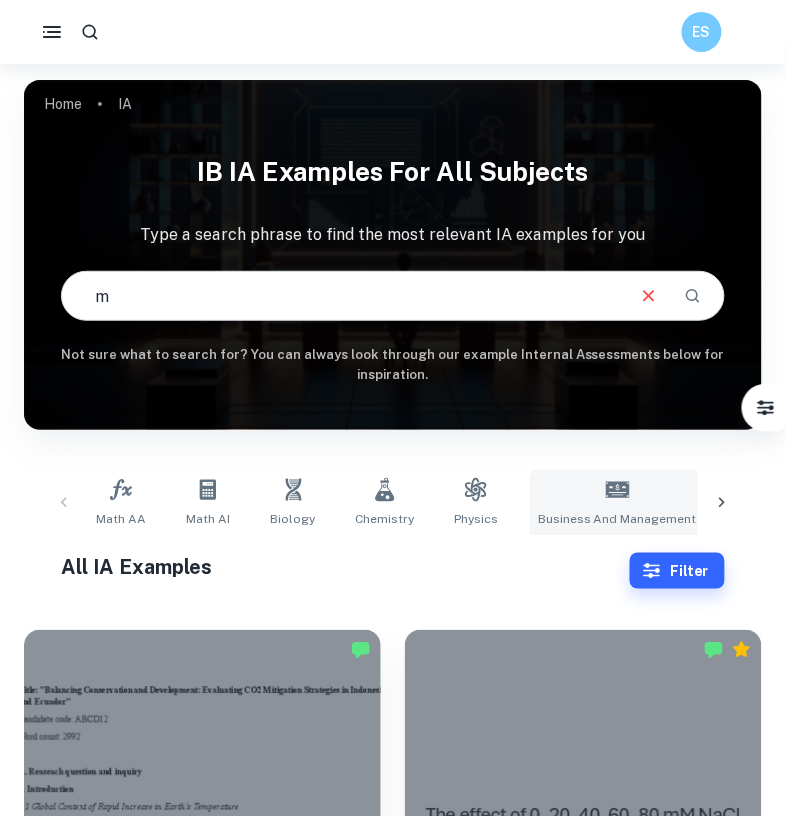 type 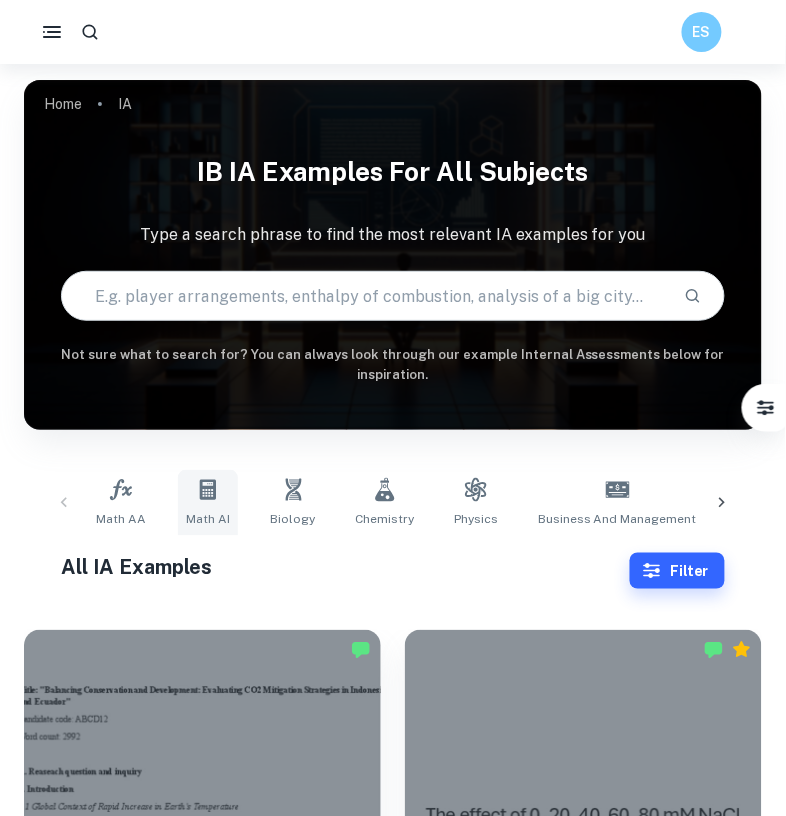 click on "Math AI" at bounding box center [208, 503] 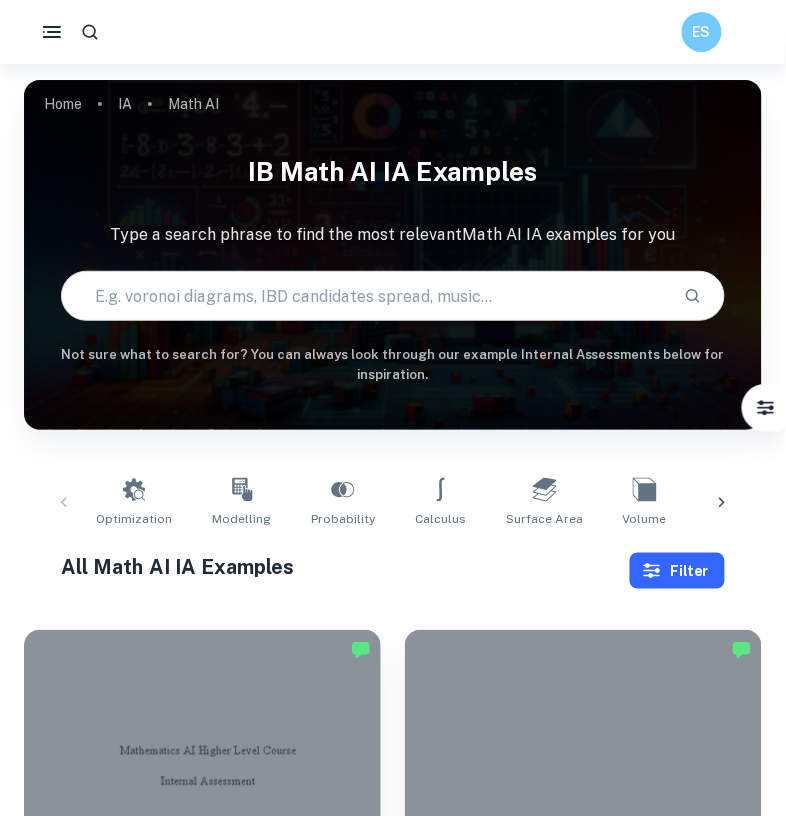 click on "Filter" at bounding box center [677, 571] 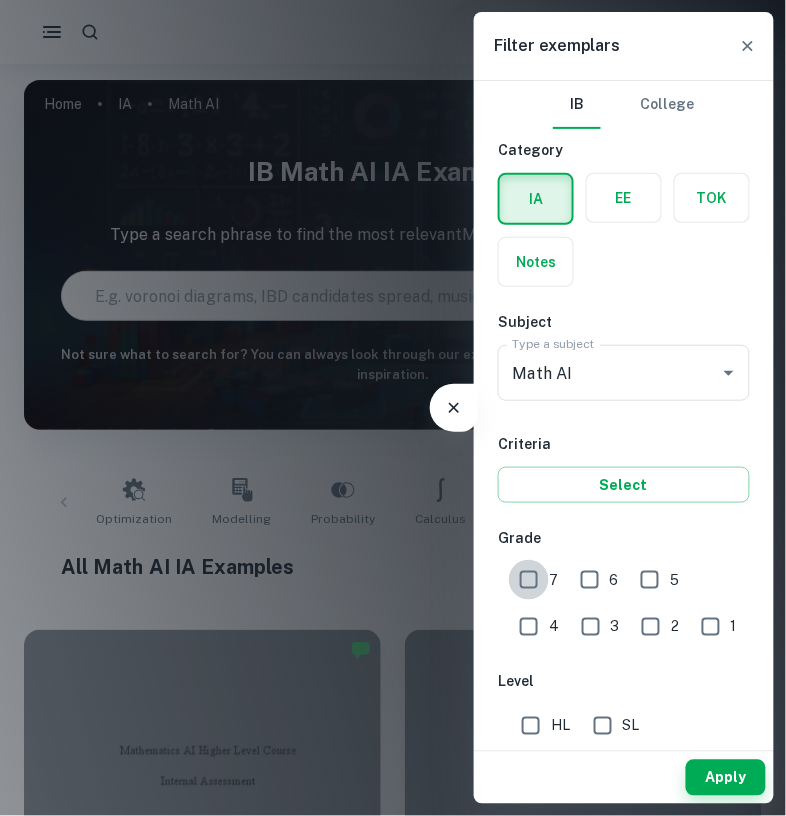 click on "7" at bounding box center (529, 580) 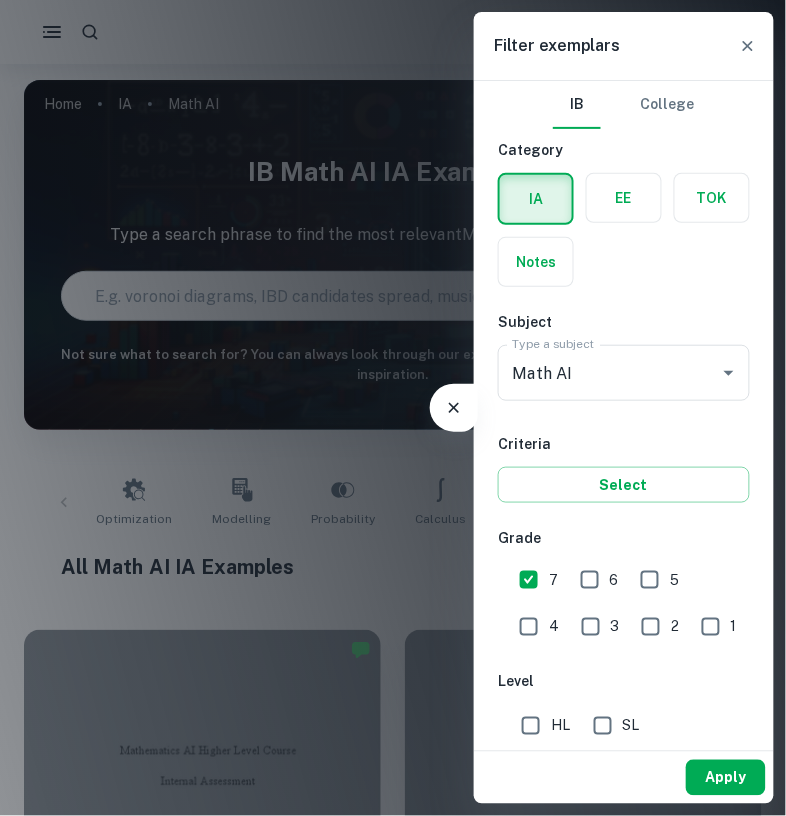 click on "Apply" at bounding box center (726, 778) 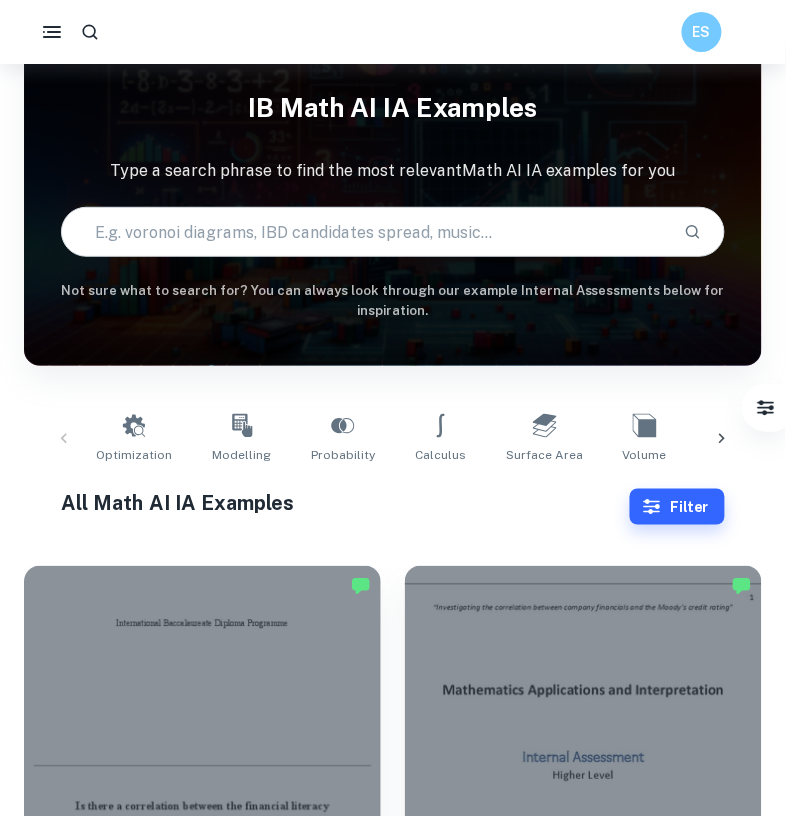 scroll, scrollTop: 156, scrollLeft: 0, axis: vertical 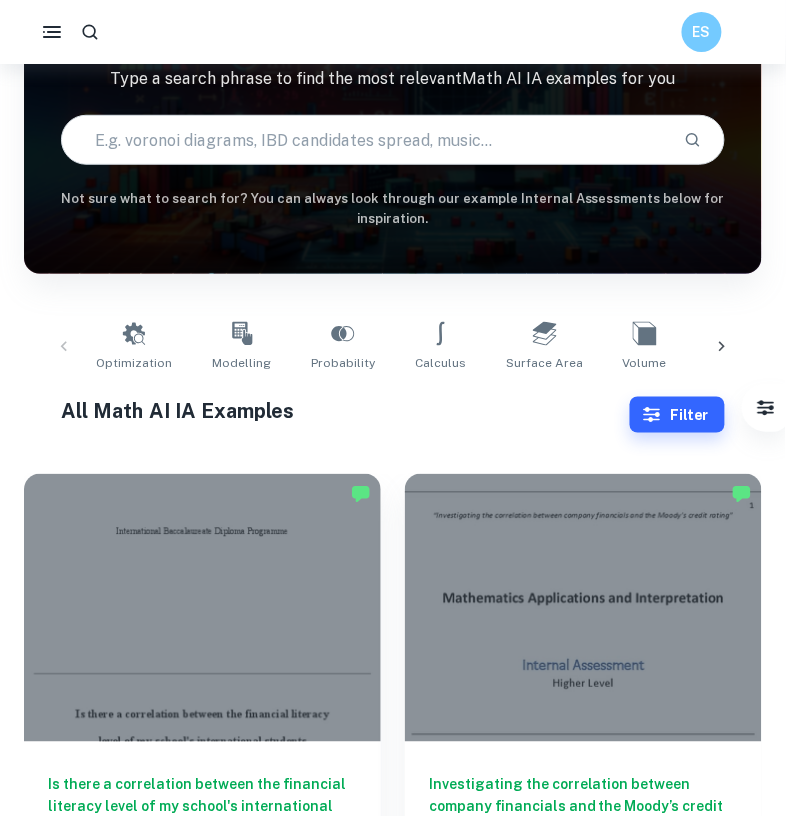 click on "Home IA Math AI IB Math AI IA examples Type a search phrase to find the most relevant  Math AI   IA    examples for you ​ Not sure what to search for? You can always look through our example Internal Assessments below for inspiration. Optimization Modelling Probability Calculus Surface Area Volume Statistics Differential Equations Geometry Cryptography Algebra Trigonometry Complex Numbers Kinematics Functions Correlation All Math AI IA Examples Filter Filter exemplars IB College Category IA EE TOK Notes Subject Type a subject Math AI Type a subject Criteria Select Grade 7 6 5 4 3 2 1 Level HL SL Session May 2026 May 2025 November 2024 May 2024 November 2023 May 2023 November 2022 May 2022 November 2021 May 2021 Other   Apply Filter exemplars IB College Category IA EE TOK Notes Subject Type a subject Math AI Type a subject Criteria Select Grade 7 6 5 4 3 2 1 Level HL SL Session May 2026 May 2025 November 2024 May 2024 November 2023 May 2023 November 2022 May 2022 November 2021 May 2021 Other   Apply   IA SL" at bounding box center [393, 1594] 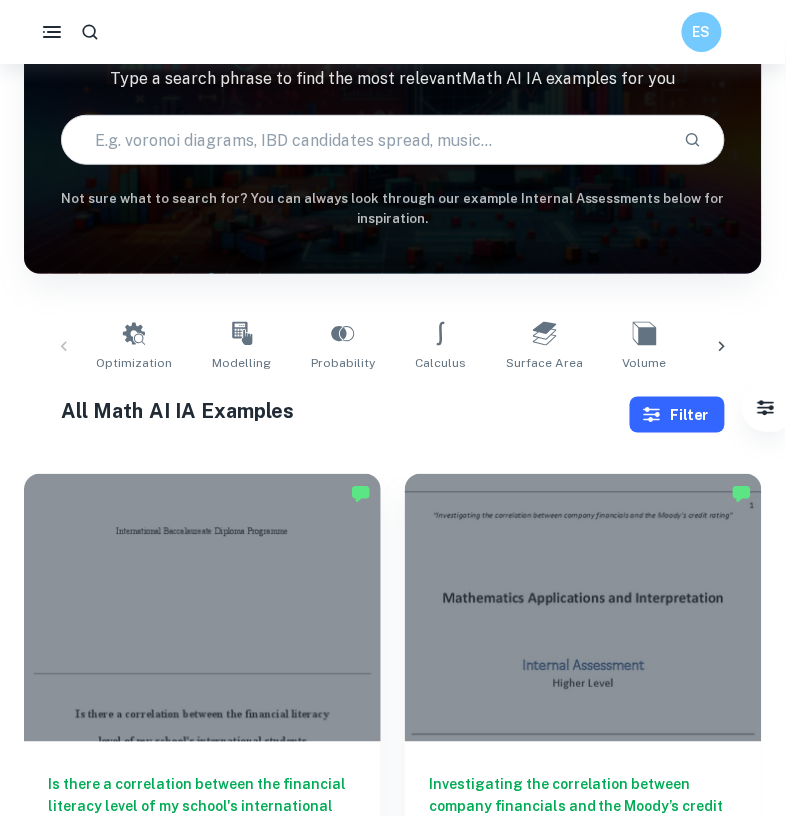 click on "Filter" at bounding box center (677, 415) 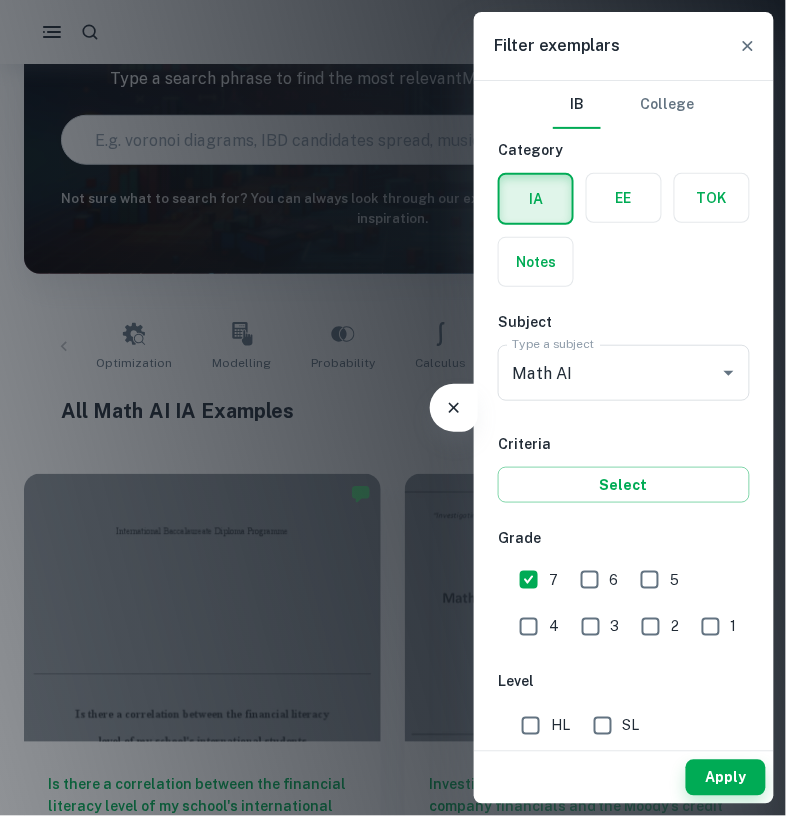 click on "SL" at bounding box center [621, 722] 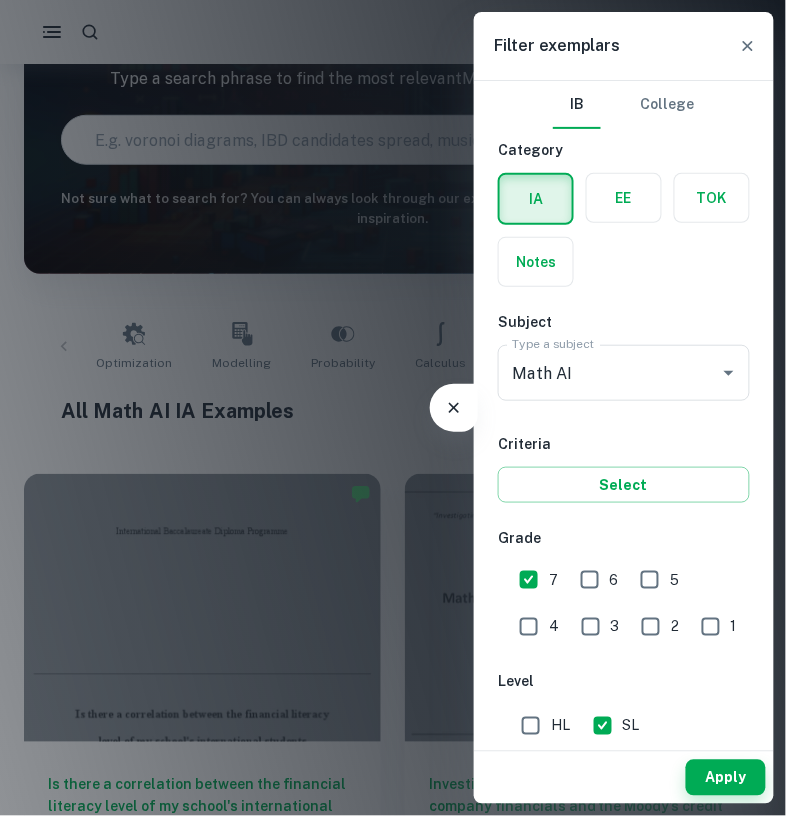 click on "Apply" at bounding box center [624, 778] 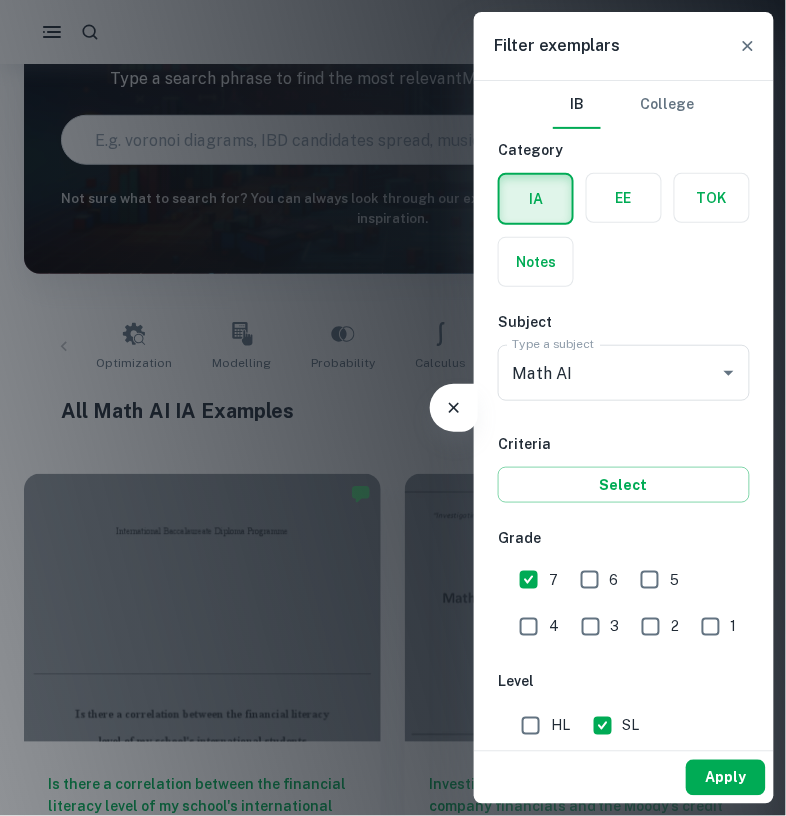 click on "Apply" at bounding box center (726, 778) 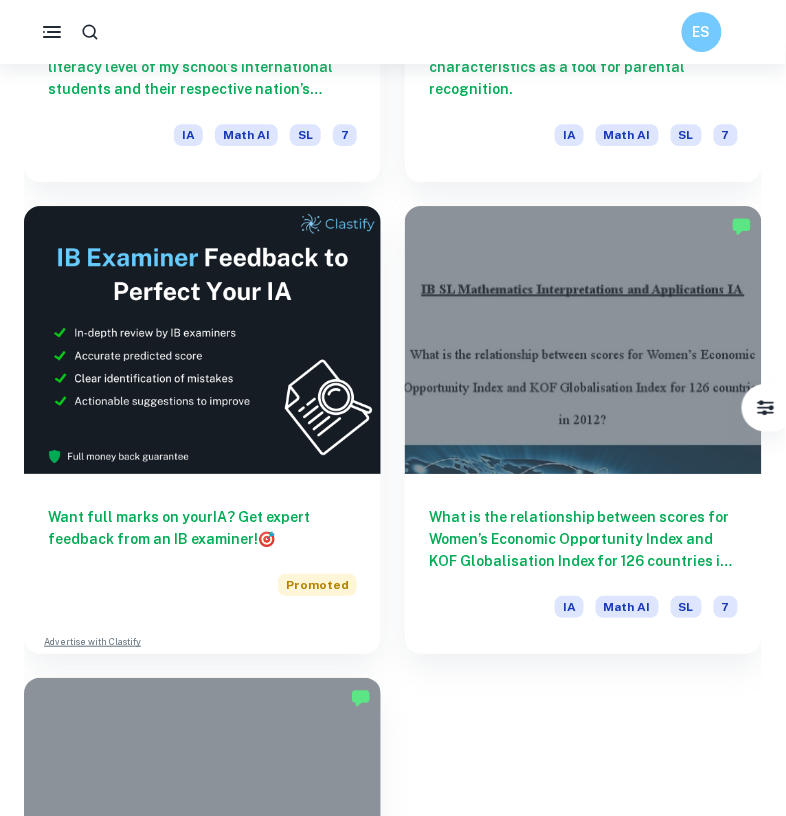 scroll, scrollTop: 1000, scrollLeft: 0, axis: vertical 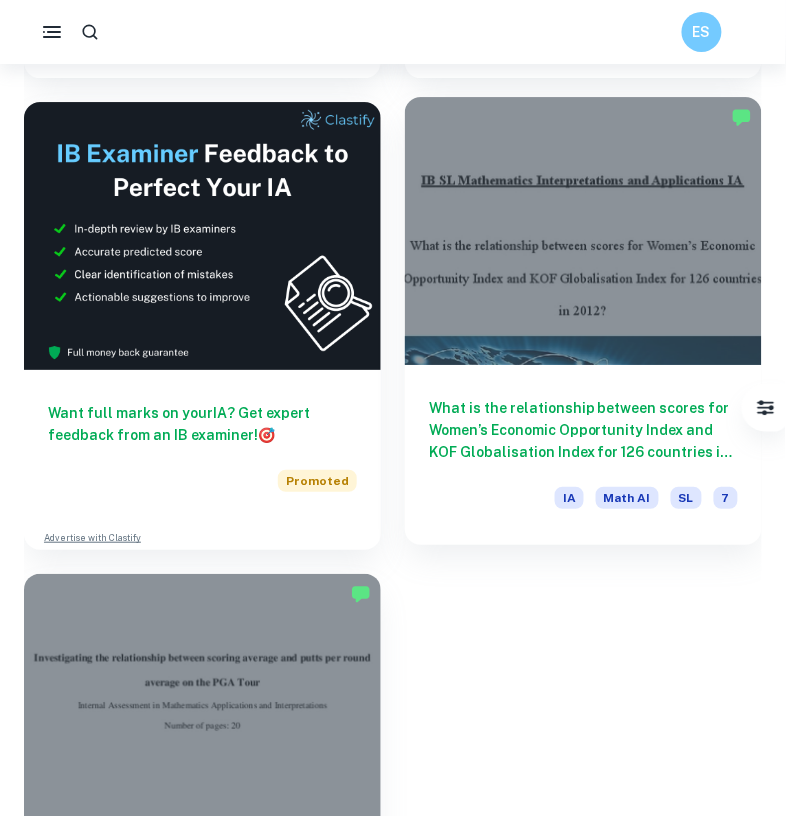 click on "What is the relationship between scores for Women’s Economic Opportunity Index and KOF Globalisation Index for 126 countries in 2012? IA Math AI SL 7" at bounding box center [583, 455] 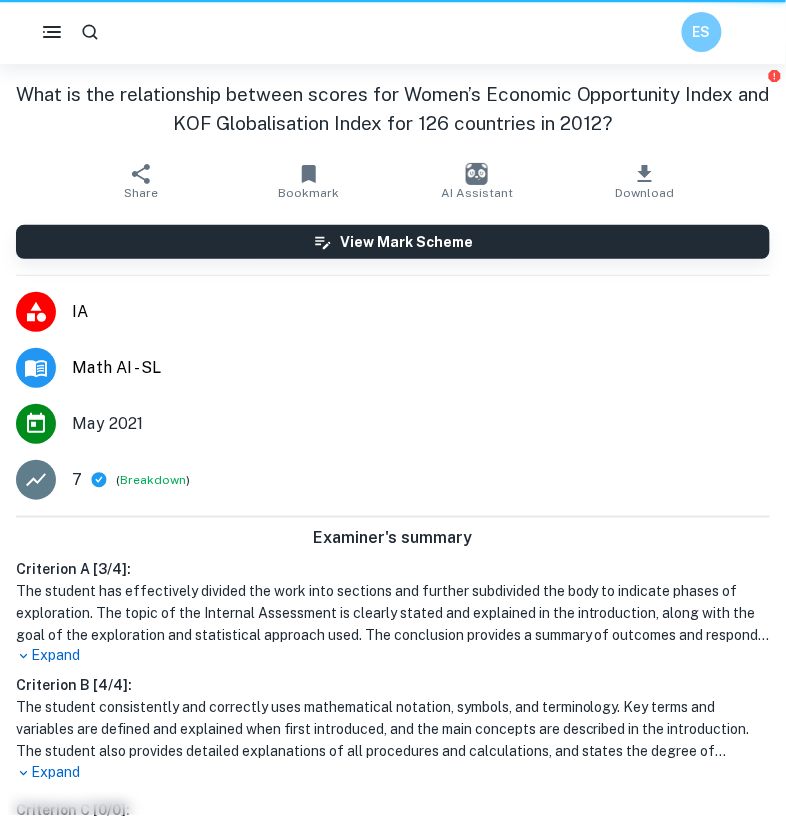 scroll, scrollTop: 0, scrollLeft: 0, axis: both 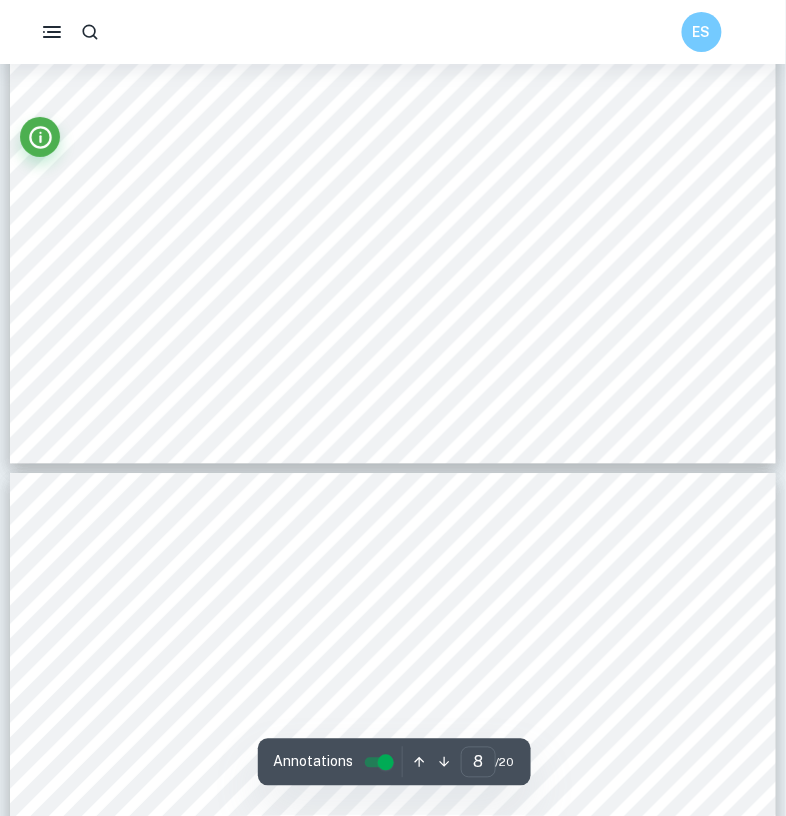 type on "7" 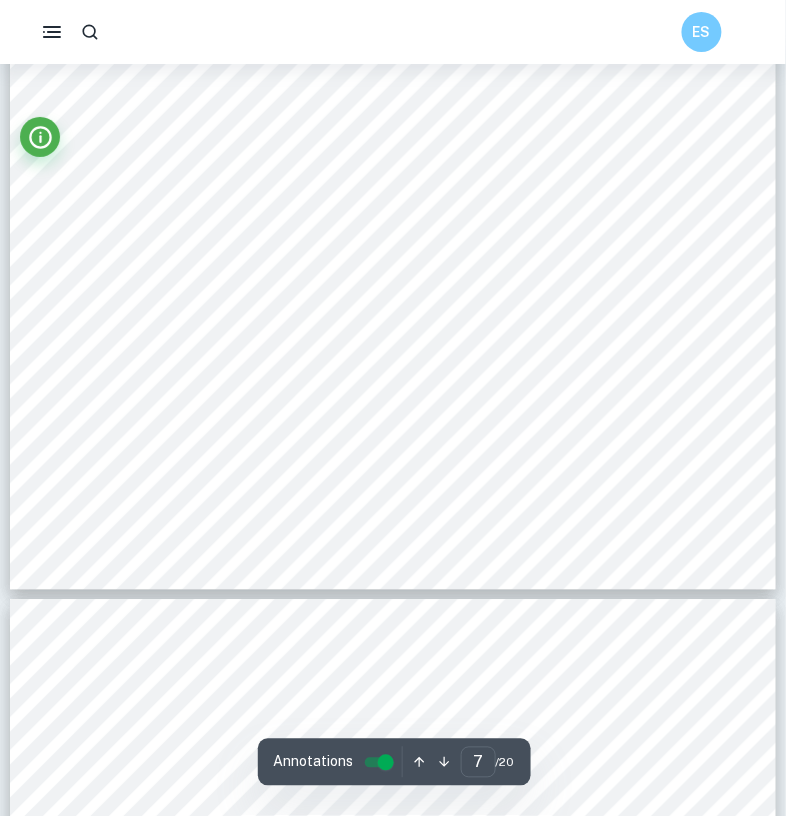 scroll, scrollTop: 7148, scrollLeft: 0, axis: vertical 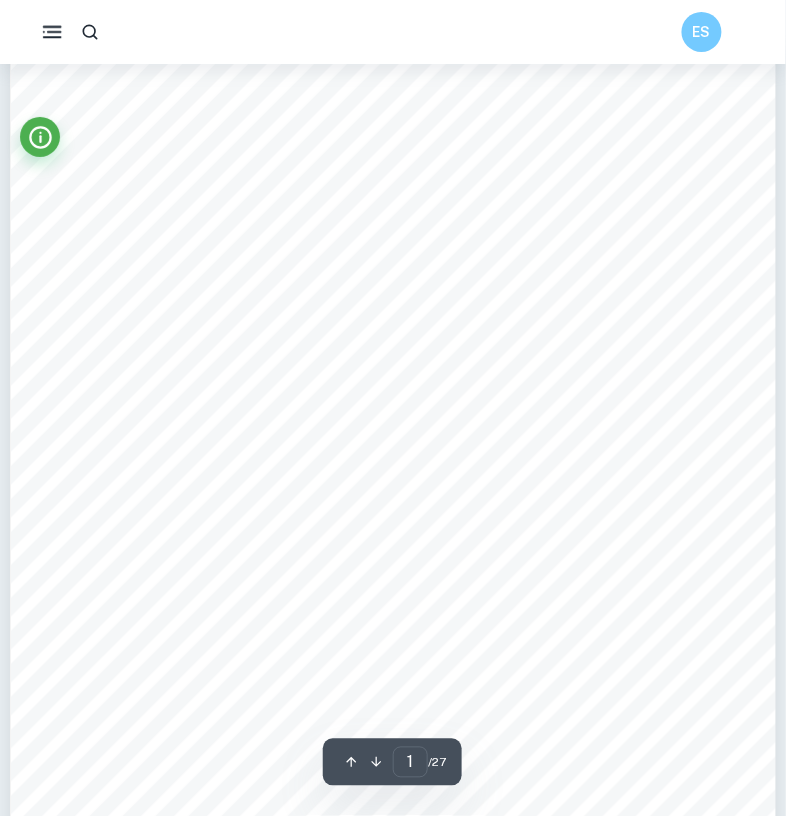 click 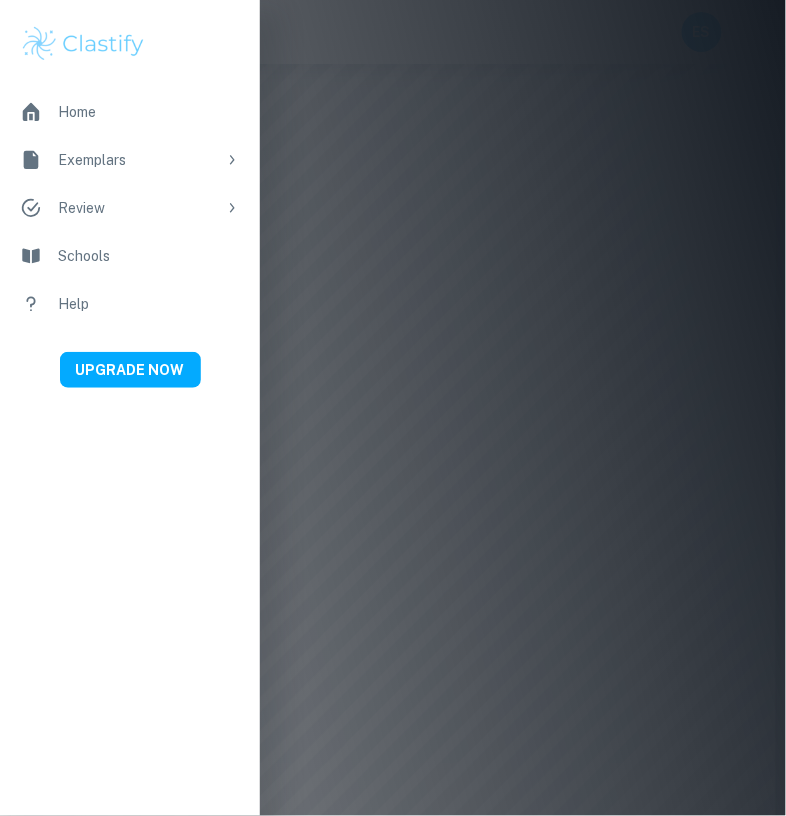 click on "Home" at bounding box center [149, 112] 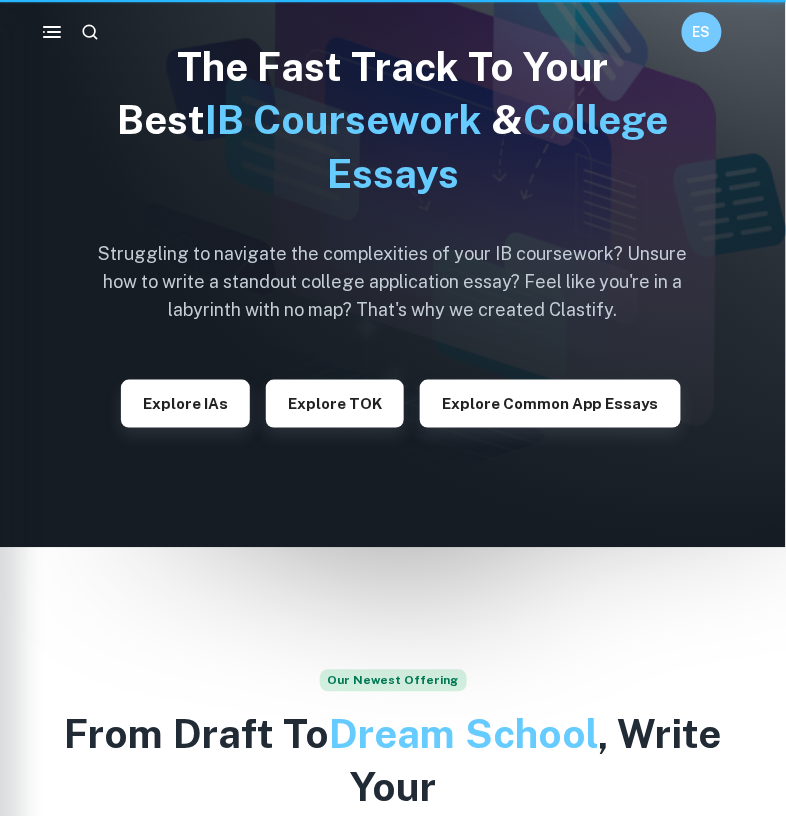scroll, scrollTop: 0, scrollLeft: 0, axis: both 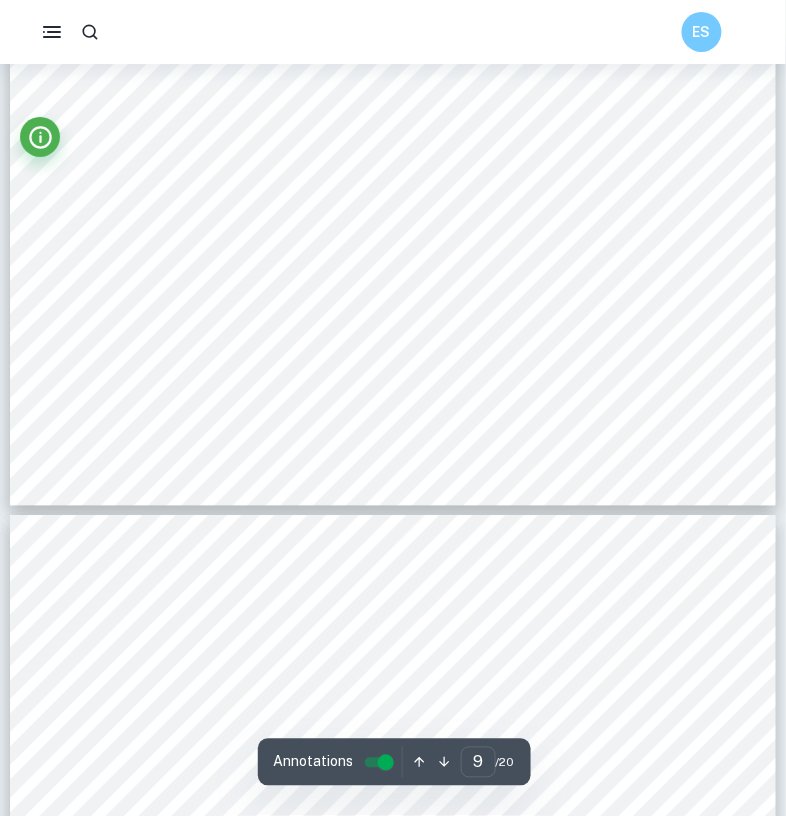 type on "10" 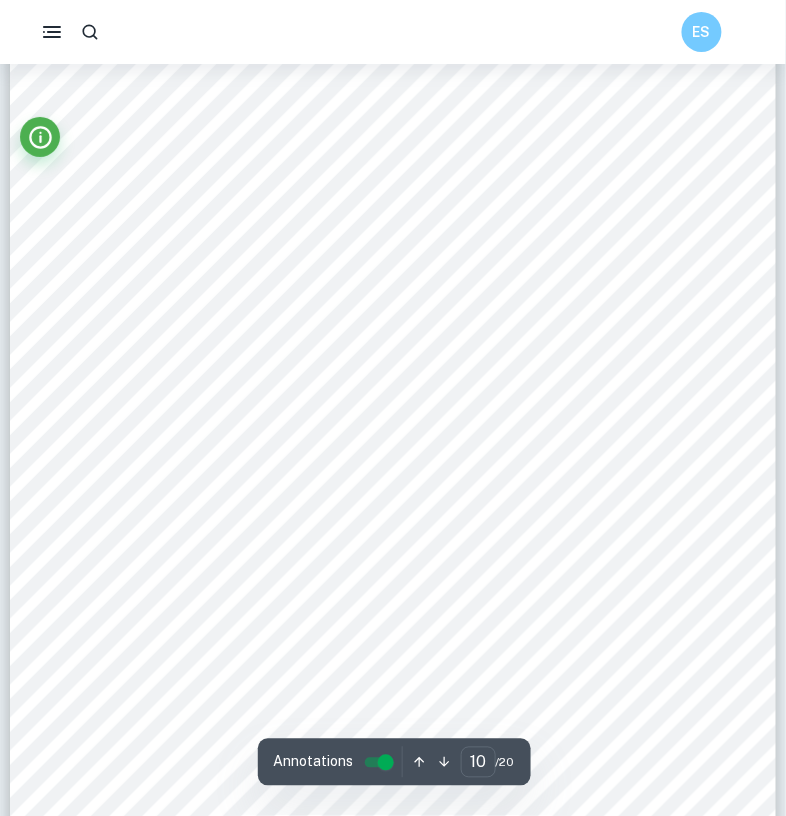 scroll, scrollTop: 10477, scrollLeft: 0, axis: vertical 